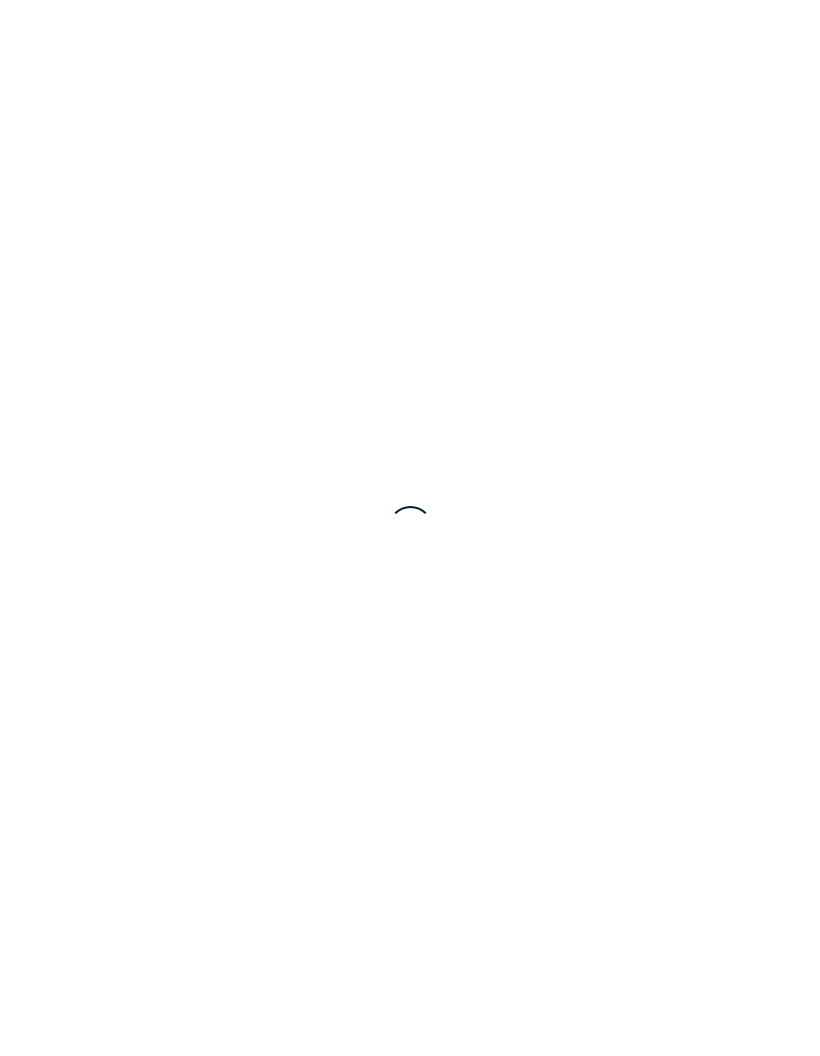 scroll, scrollTop: 0, scrollLeft: 0, axis: both 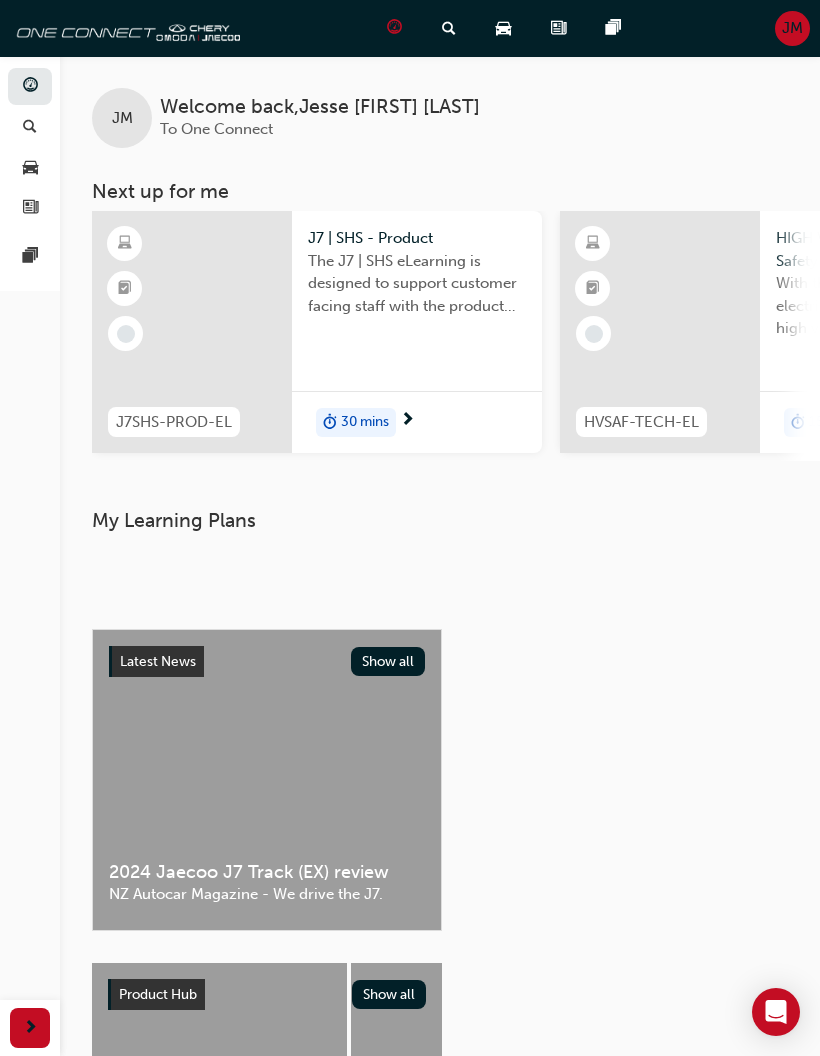 click on "JM" at bounding box center [792, 28] 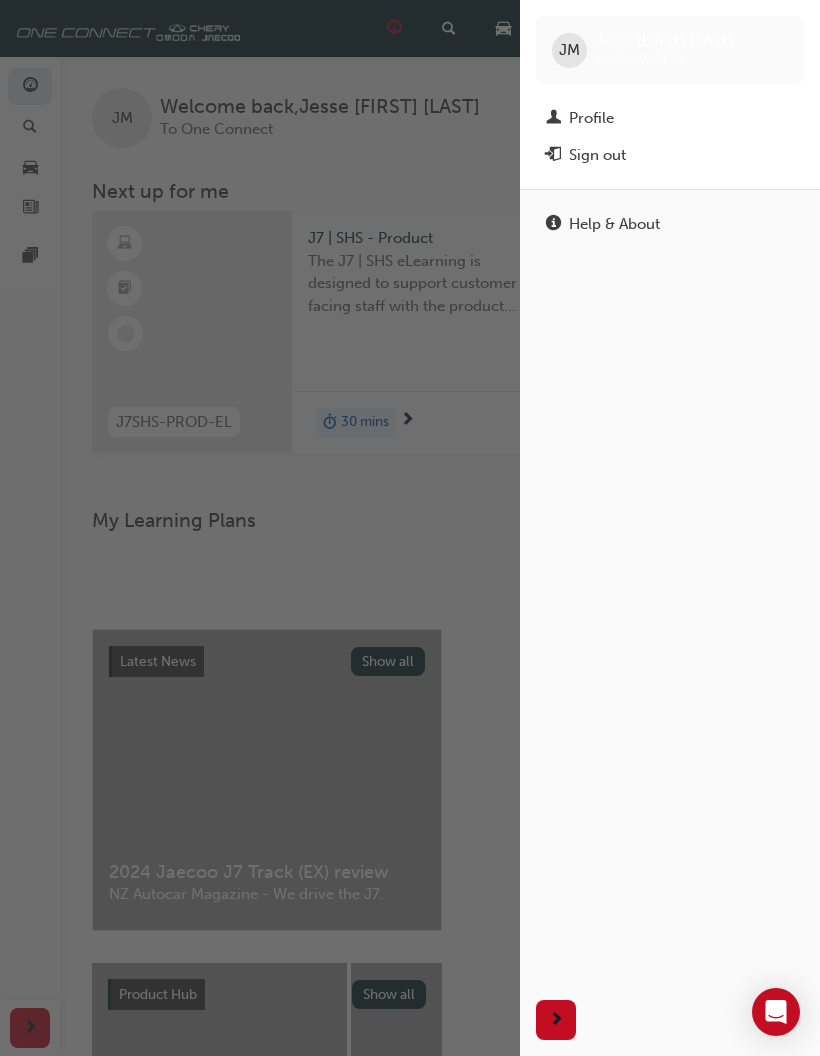 click on "Profile" at bounding box center (670, 118) 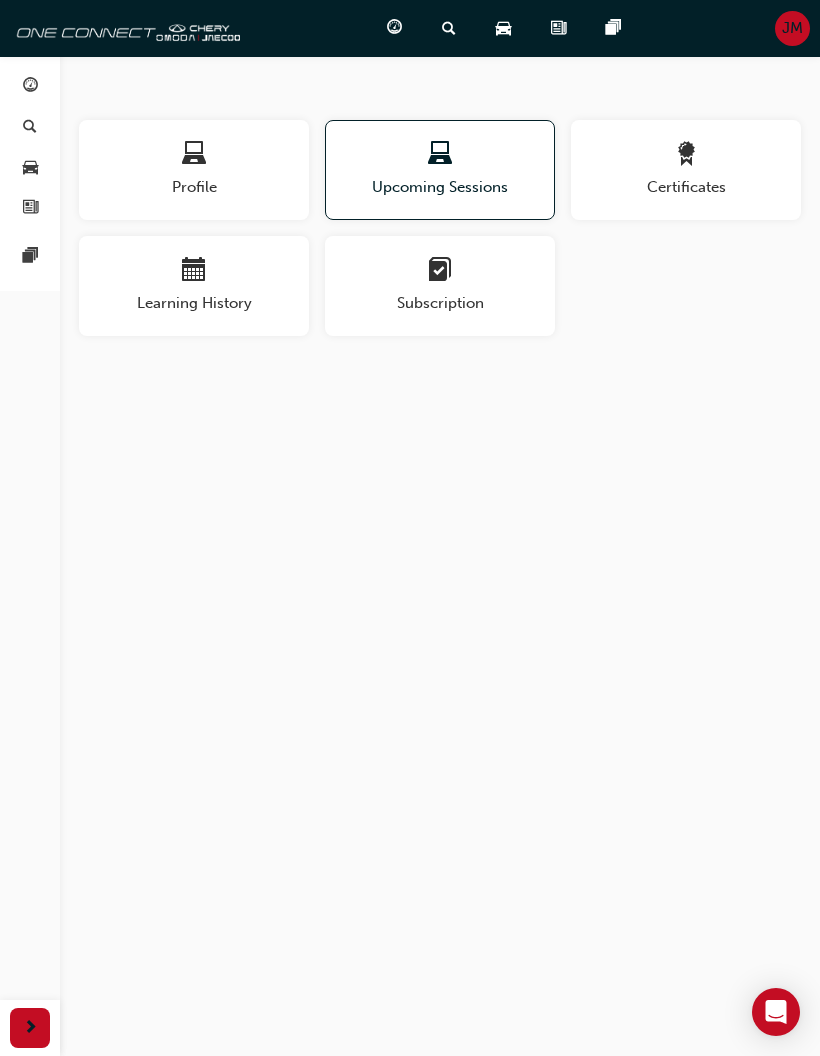 click on "Profile" at bounding box center (194, 170) 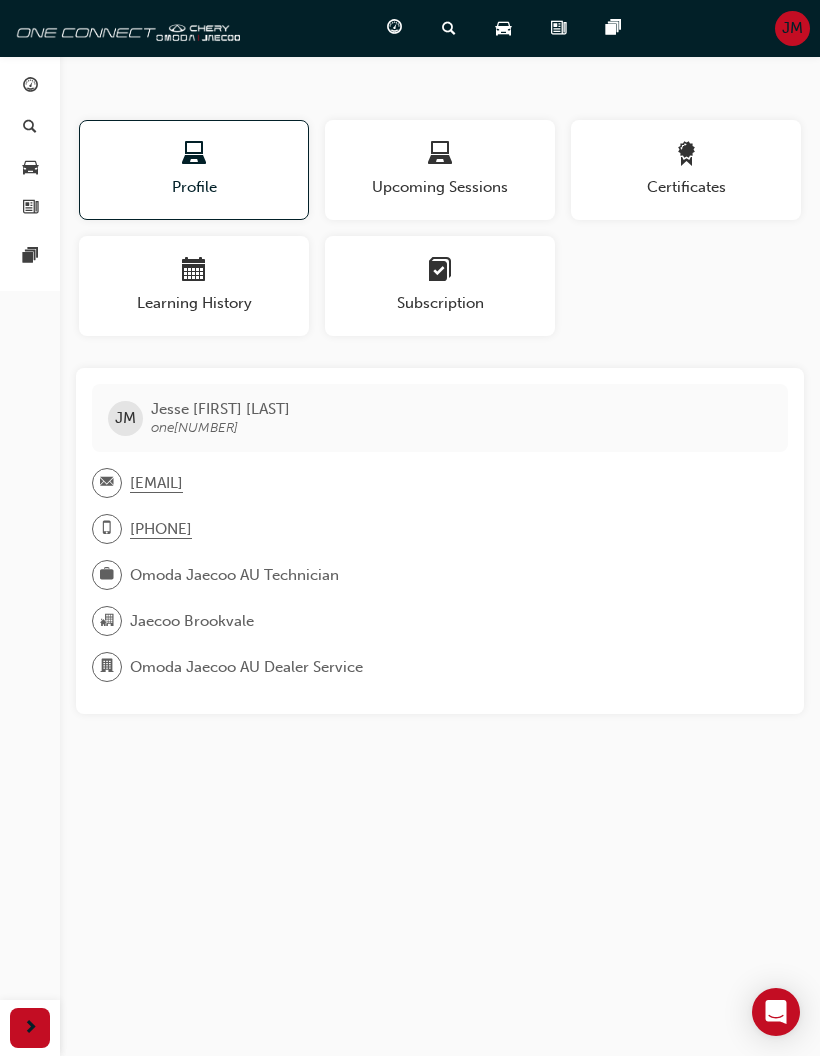 click on "JM" at bounding box center (792, 28) 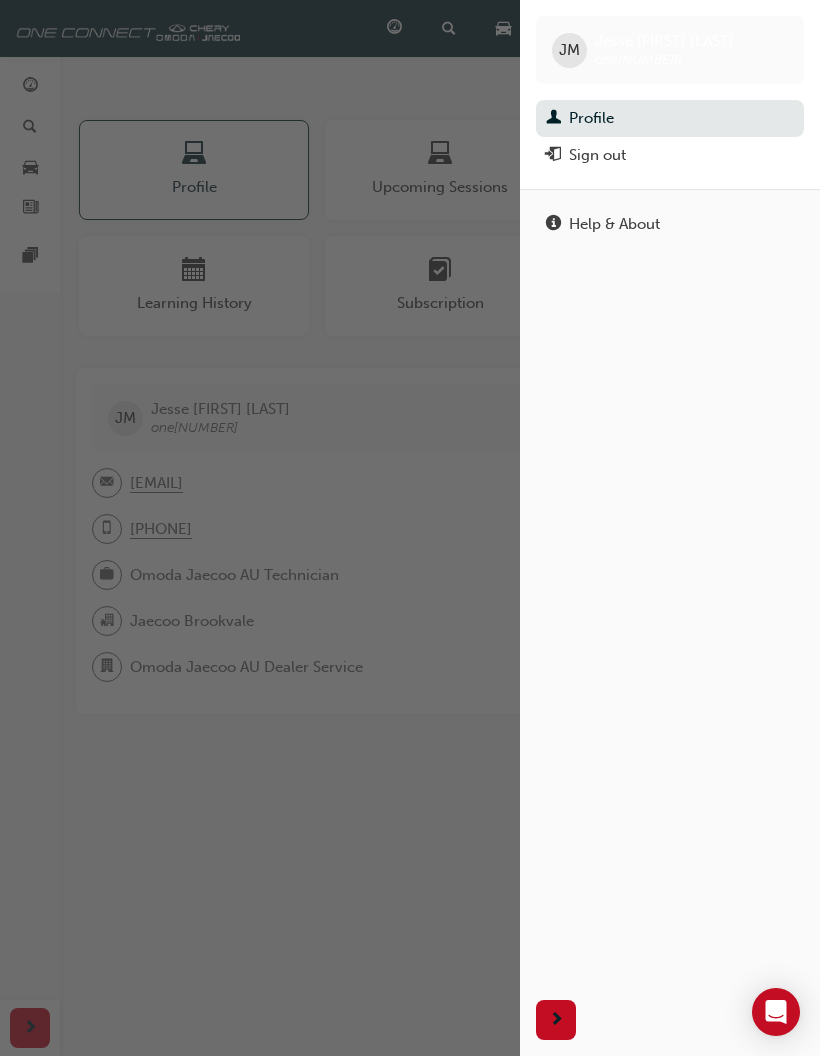 click on "Profile" at bounding box center [670, 118] 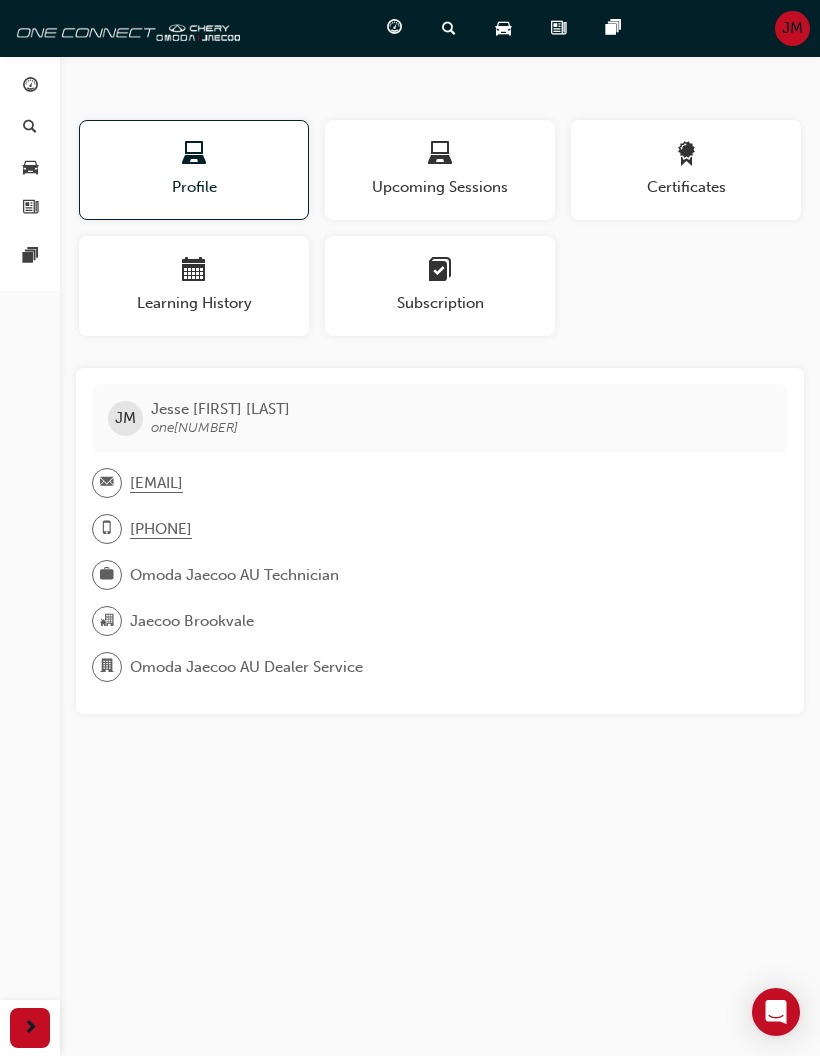 click on "JM" at bounding box center (792, 28) 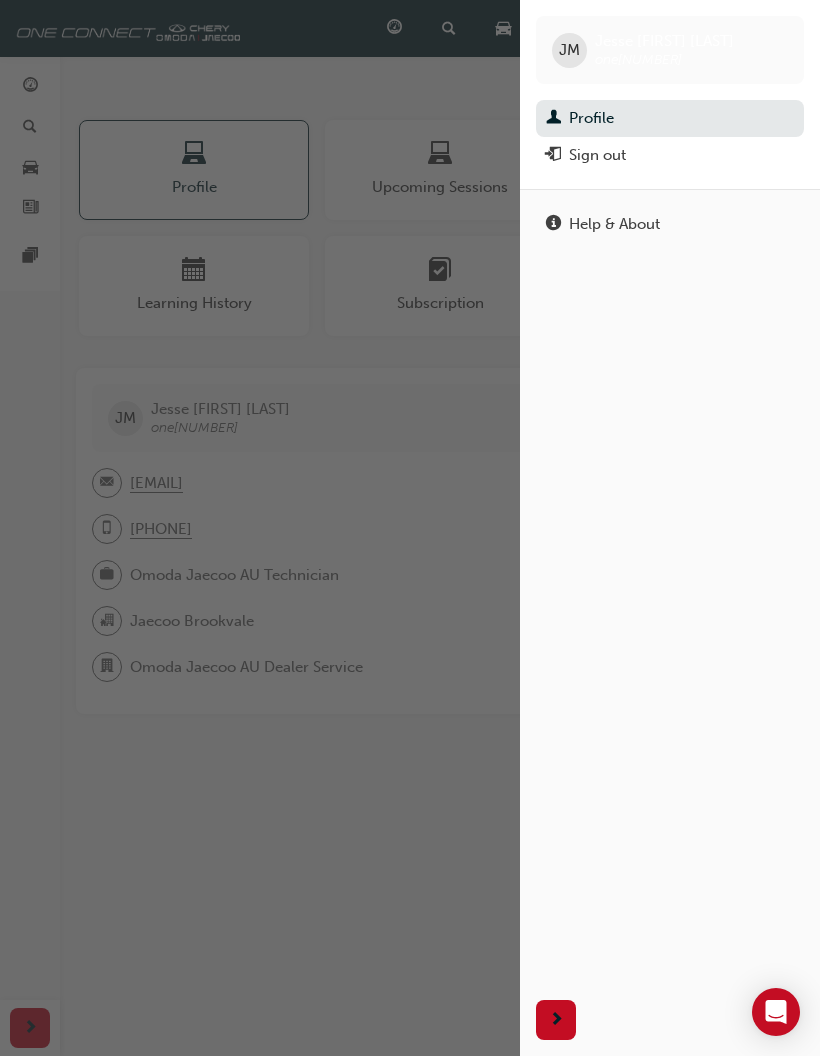 click on "[FIRST] [LAST] one[NUMBER]" at bounding box center [670, 50] 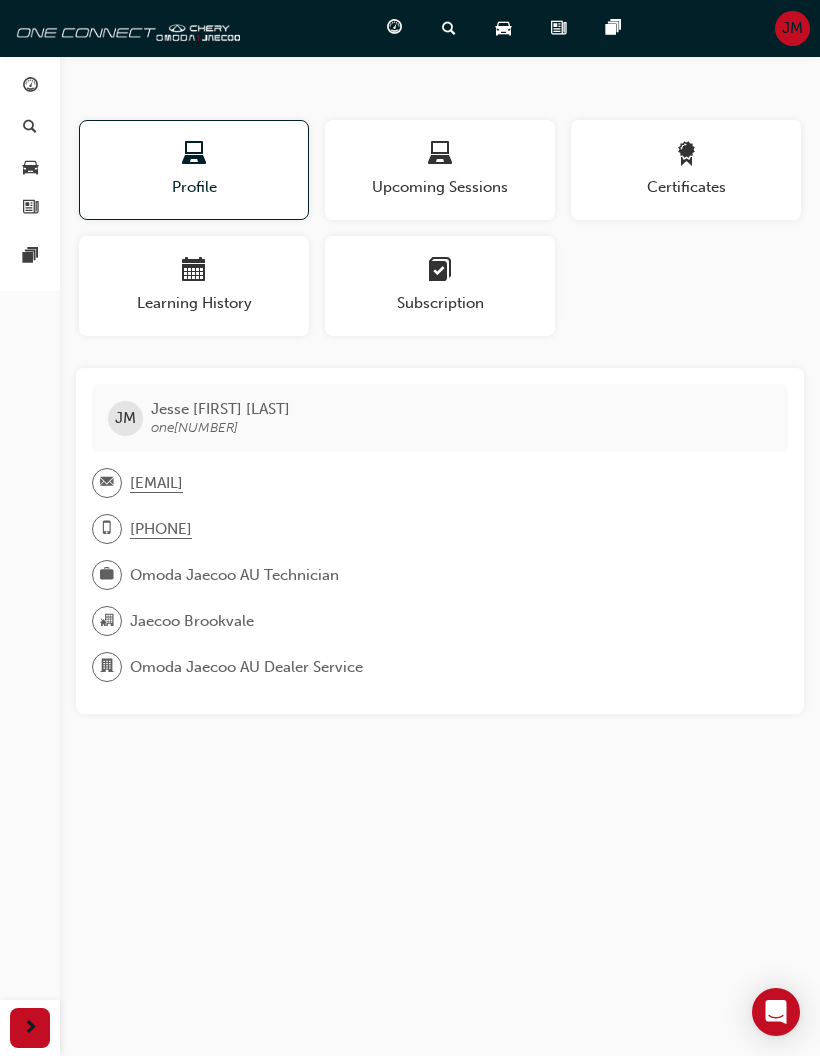 click on "[FIRST] [LAST] one[NUMBER] [EMAIL] [PHONE] Omoda Jaecoo AU Technician Jaecoo Brookvale Omoda Jaecoo AU Dealer Service This user has been inactive since [NUMBER] days ago and doesn't currently have access to the platform Profile Upcoming Sessions Certificates Learning History Subscription [FIRST] [LAST] one[NUMBER] [EMAIL] [PHONE] Omoda Jaecoo AU Technician Jaecoo Brookvale Omoda Jaecoo AU Dealer Service This user has been inactive since [NUMBER] days ago and doesn't currently have access to the platform No certifications recorded yet No recorded learning You have no subscribed learning plans" at bounding box center [410, 528] 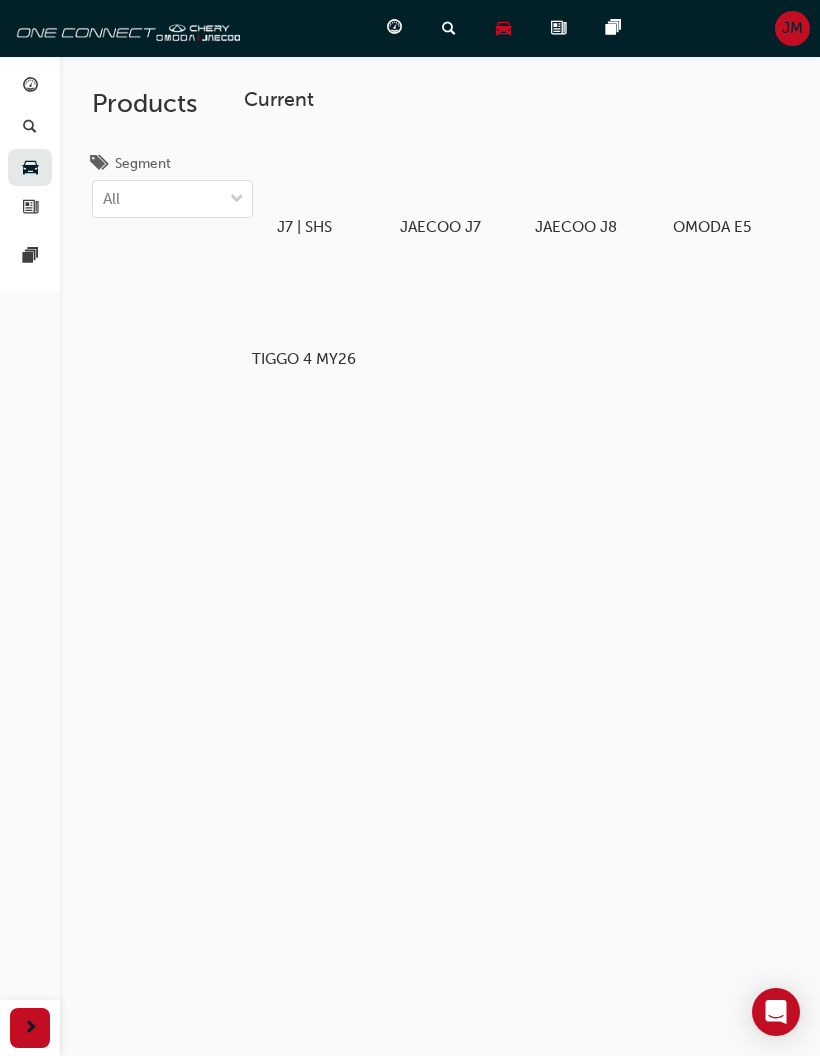 click on "Search Learning" at bounding box center (453, 28) 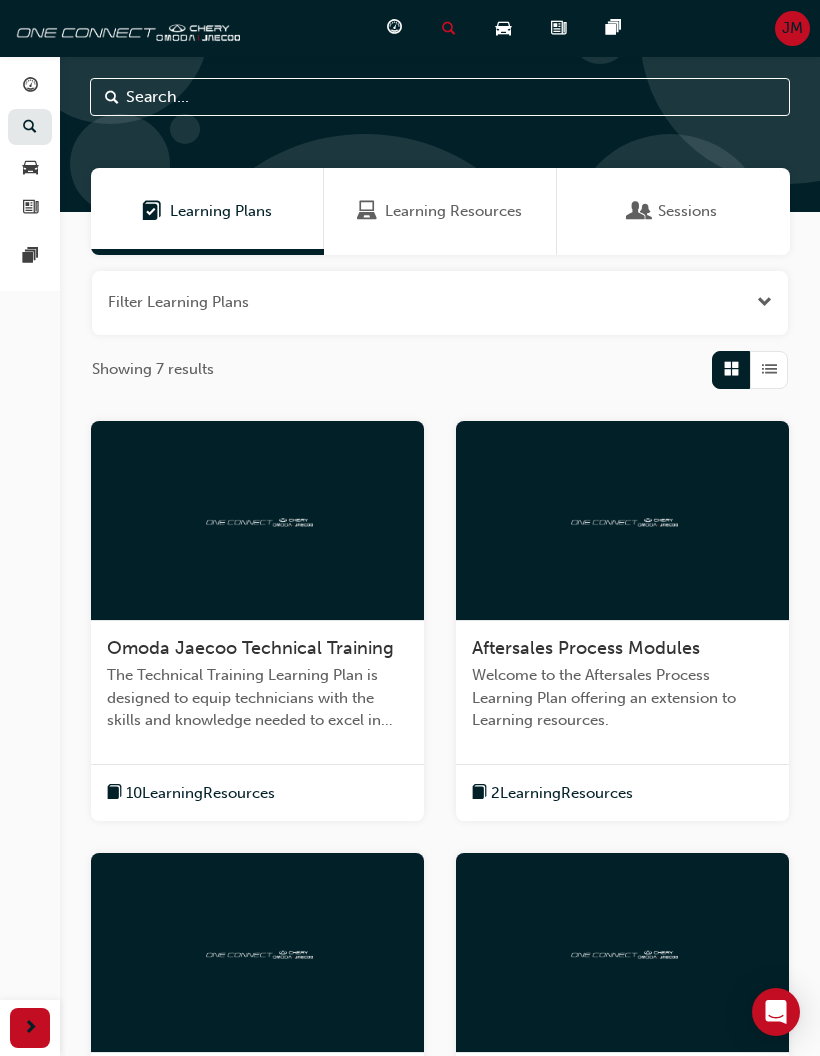 scroll, scrollTop: 0, scrollLeft: 0, axis: both 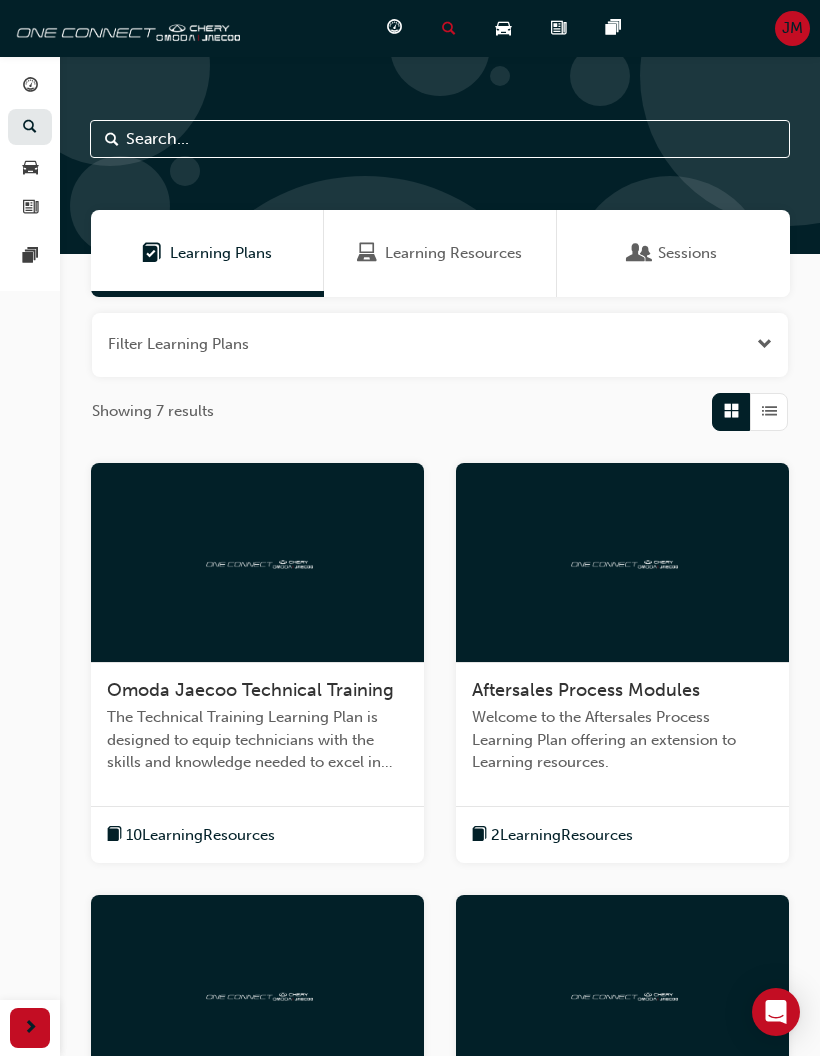 click on "JM" at bounding box center [792, 28] 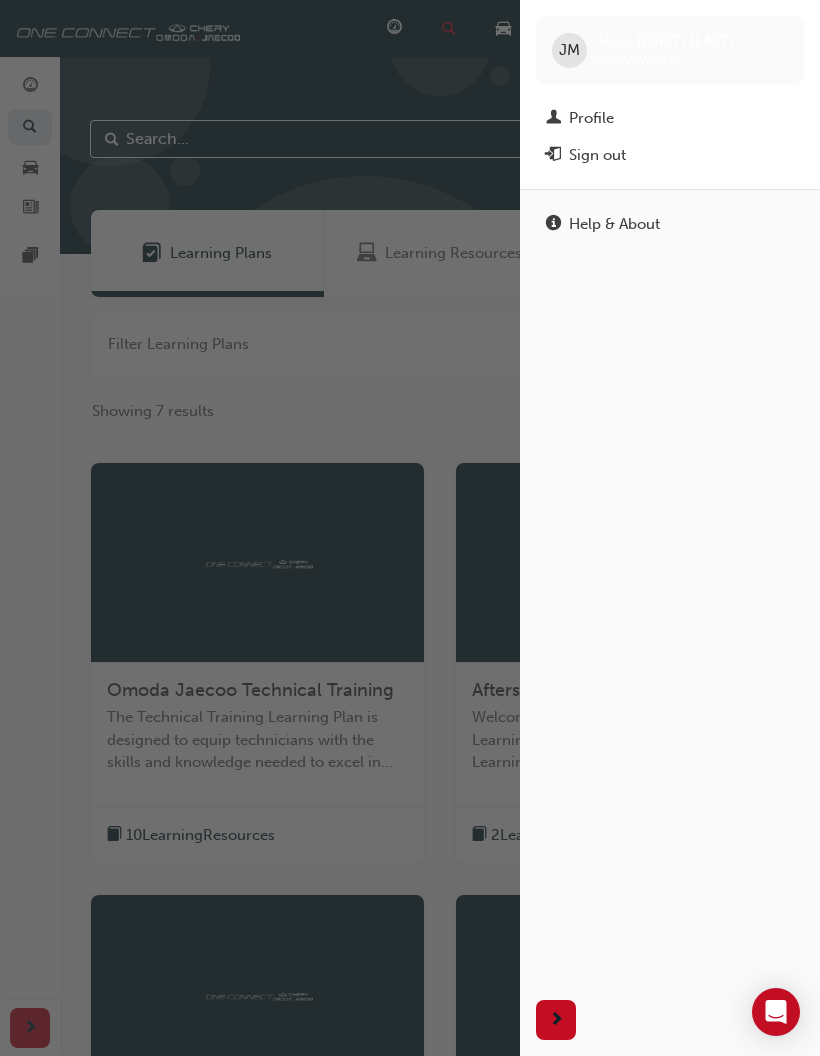 click on "Help & About" at bounding box center [670, 586] 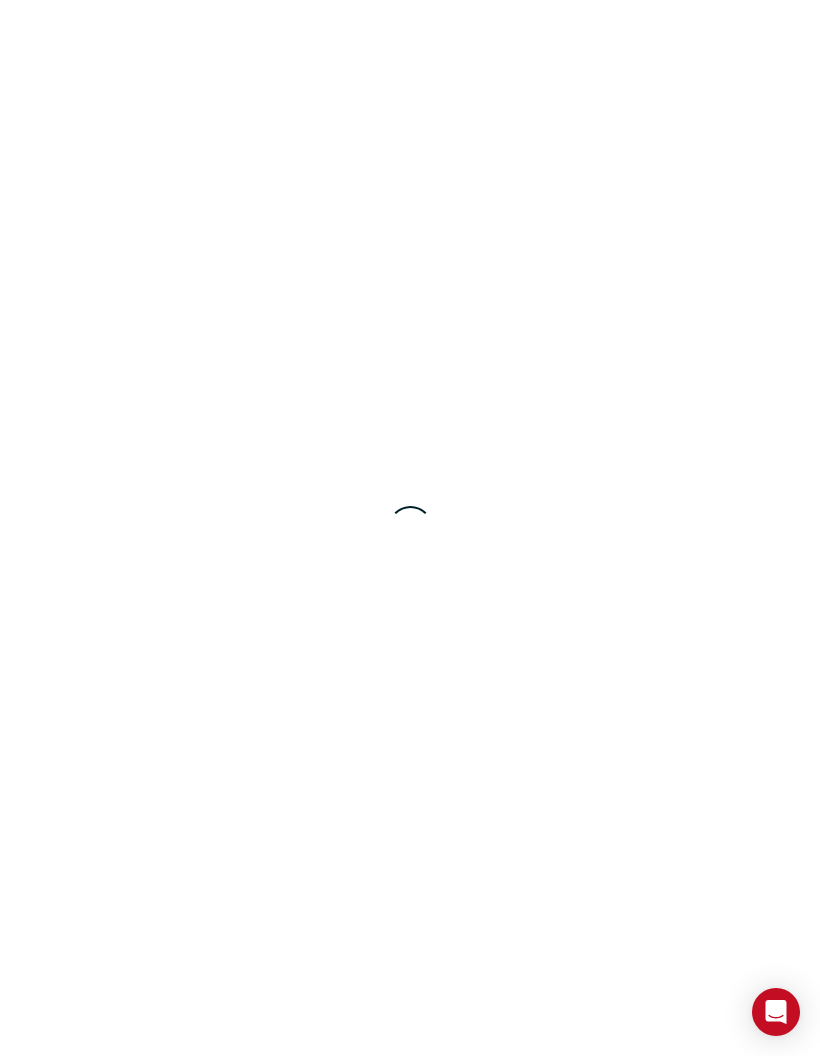 scroll, scrollTop: 0, scrollLeft: 0, axis: both 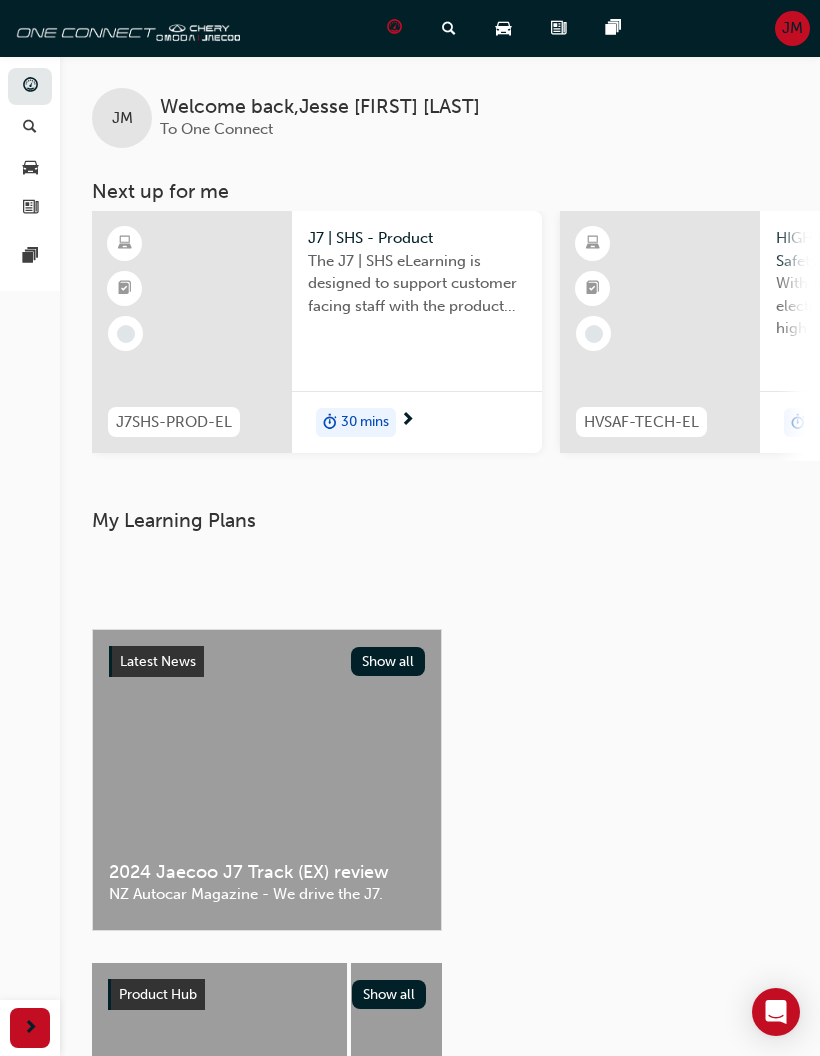 click on "JM" at bounding box center (792, 28) 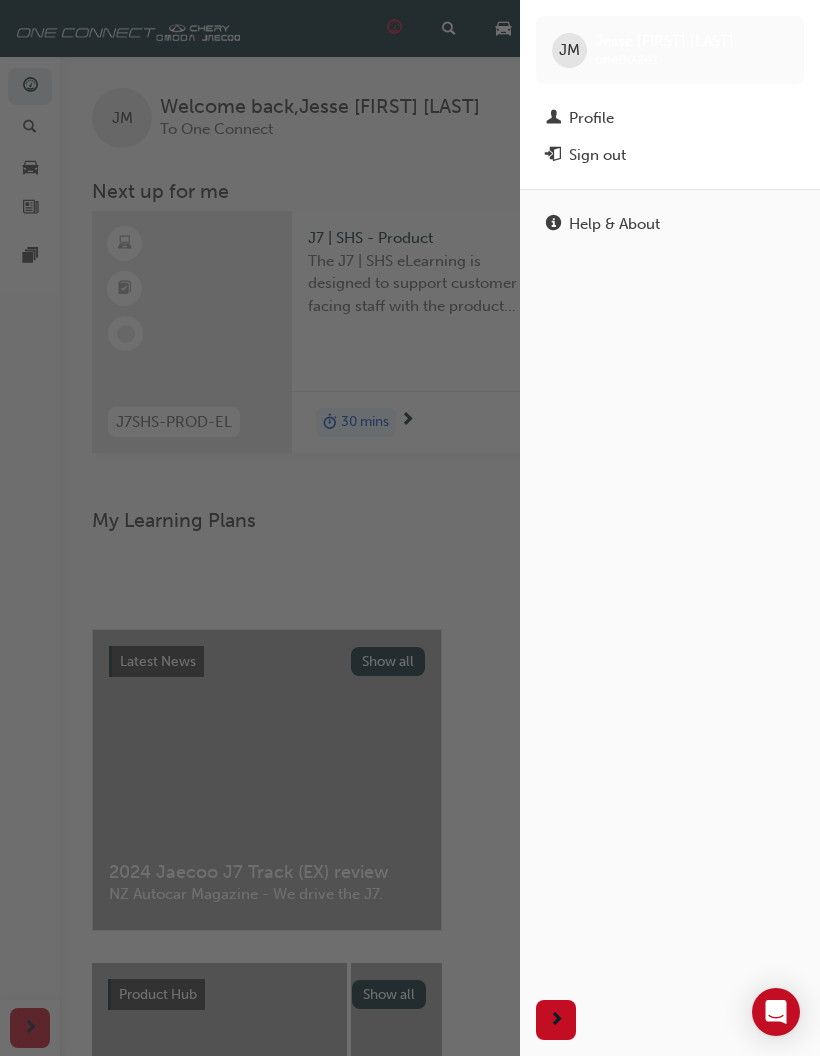 click at bounding box center (260, 528) 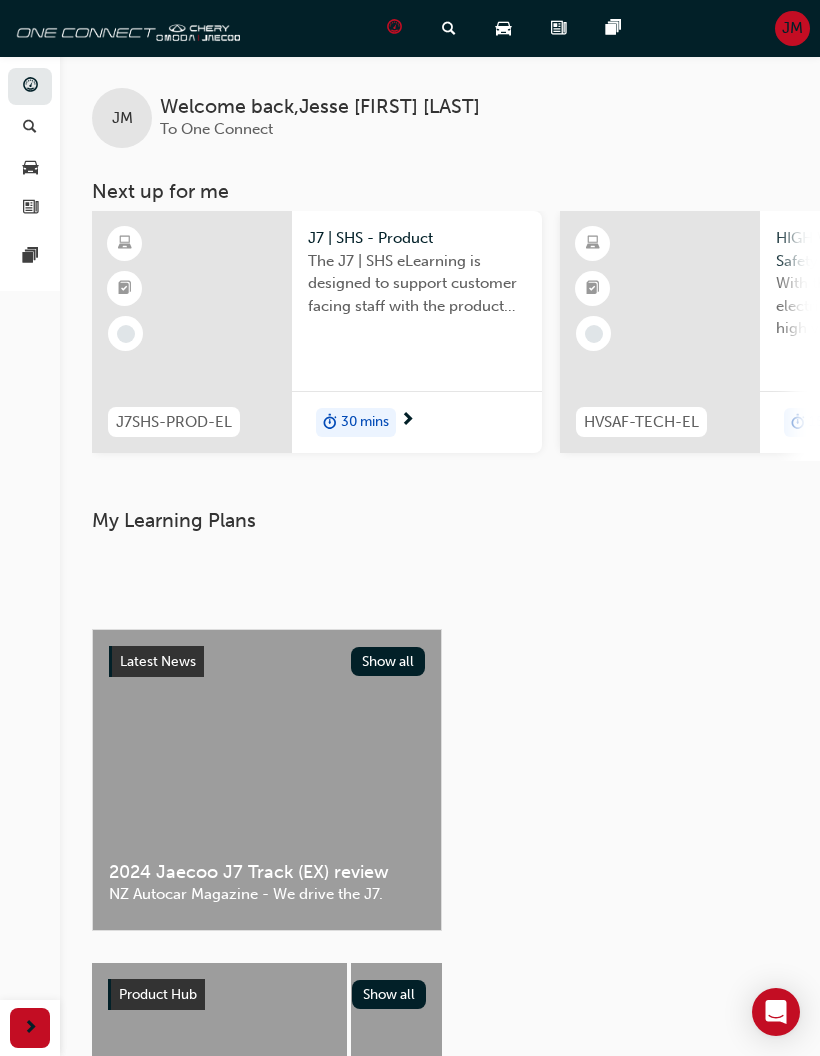 click on "News" at bounding box center [562, 28] 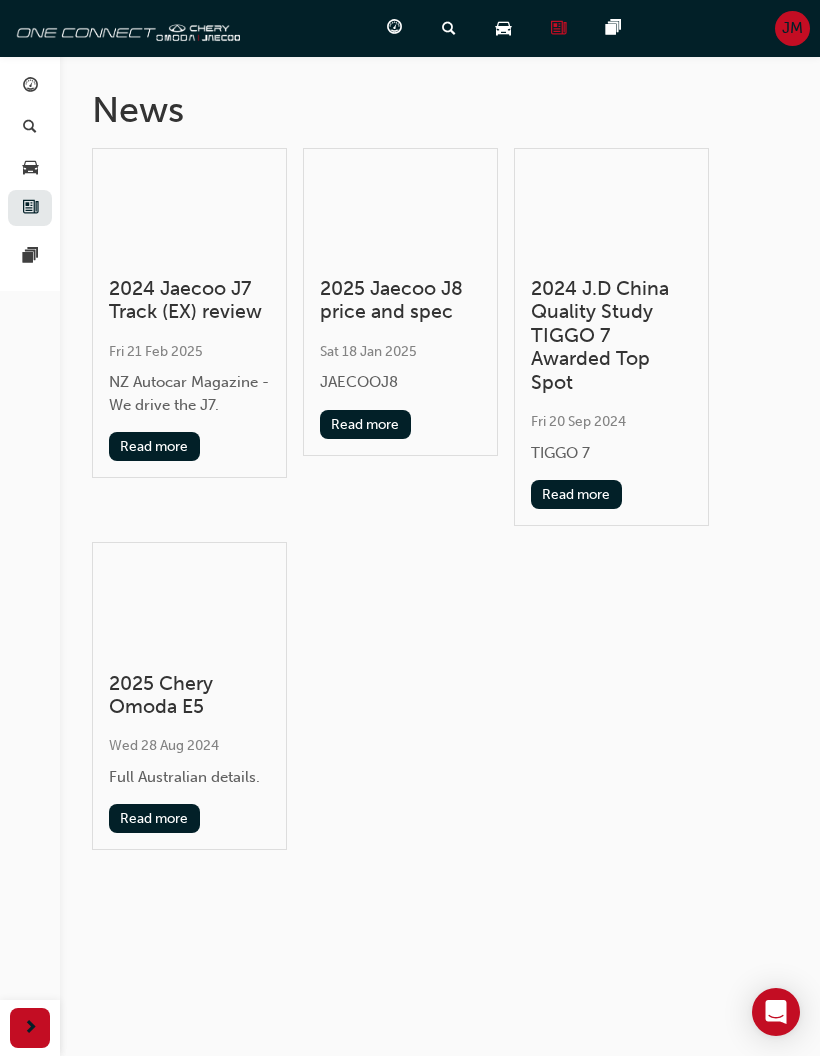 click at bounding box center (613, 28) 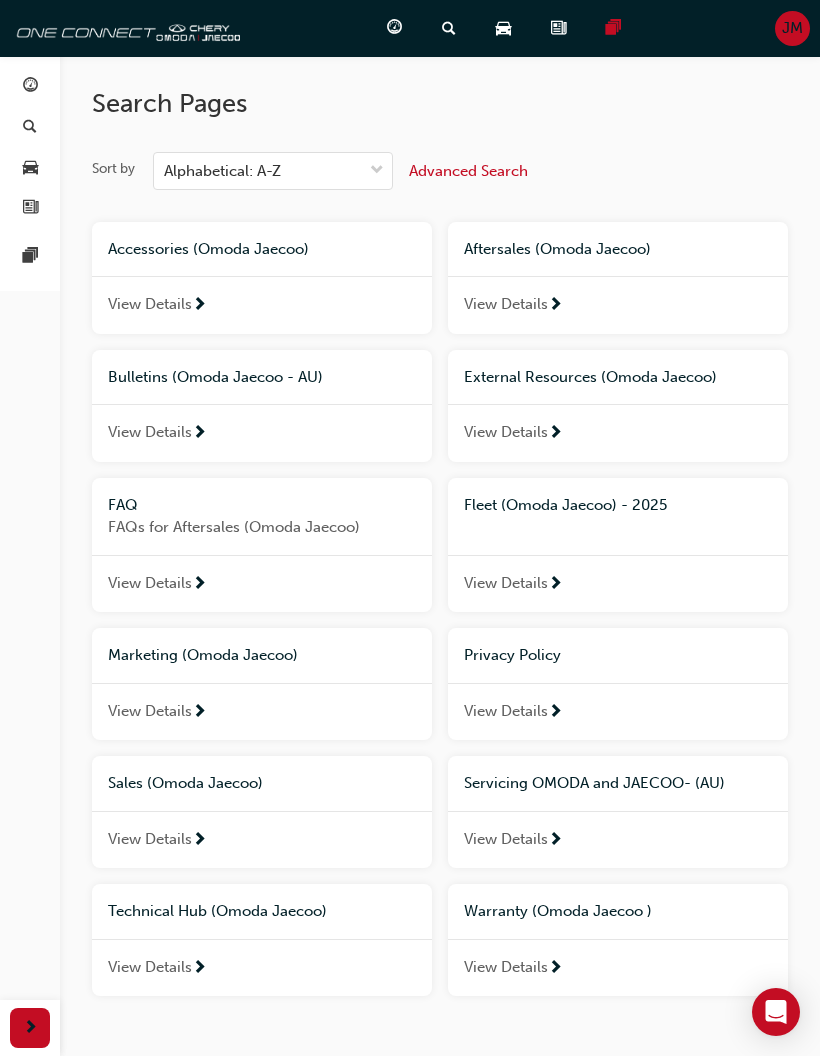 click at bounding box center (449, 28) 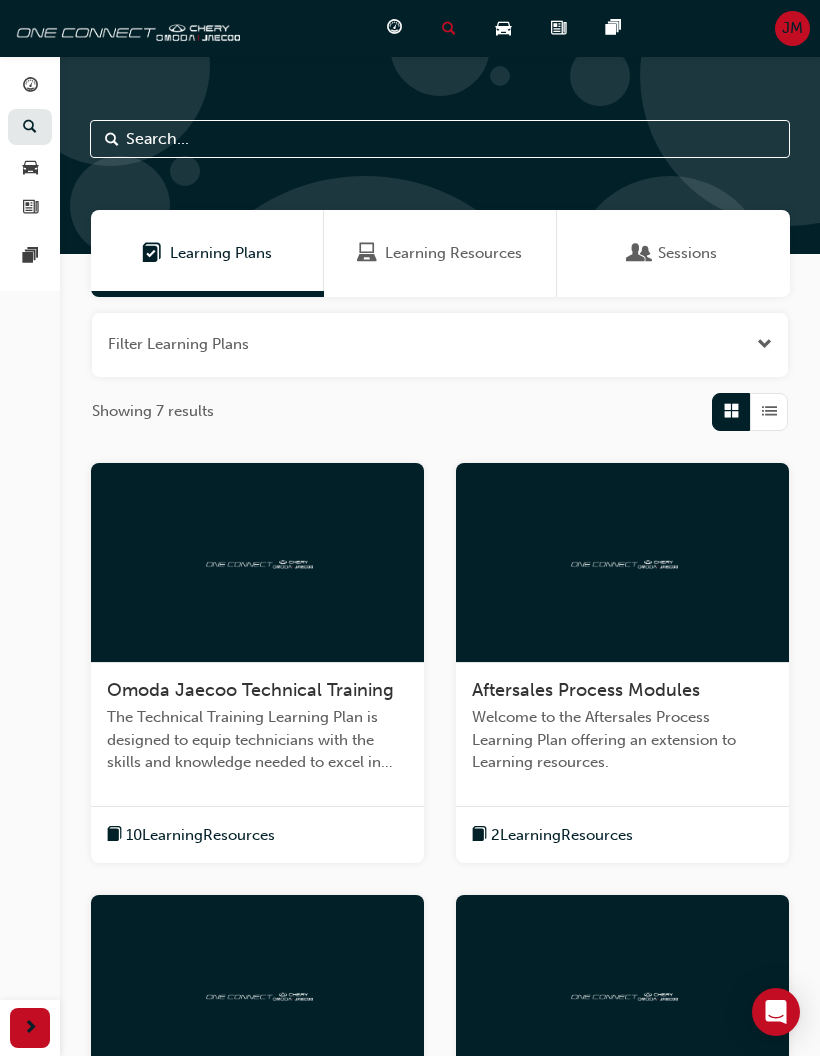 click on "Dashboard" at bounding box center (398, 28) 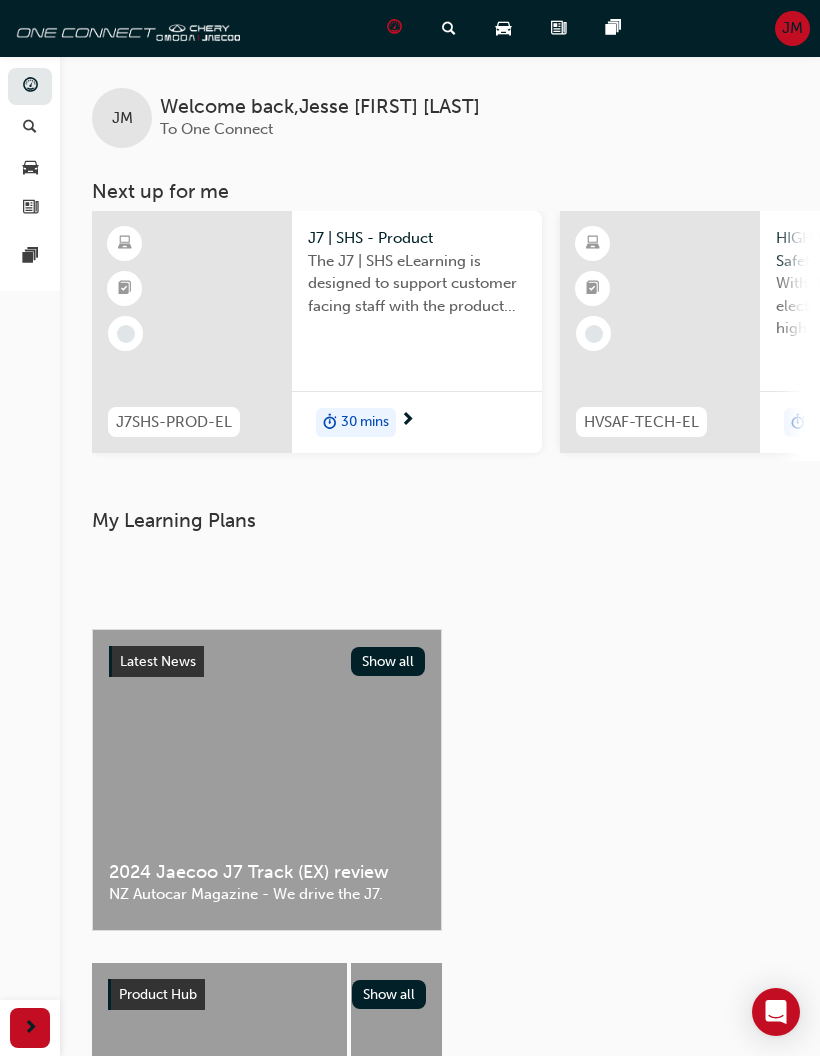 click on "JM" at bounding box center (792, 28) 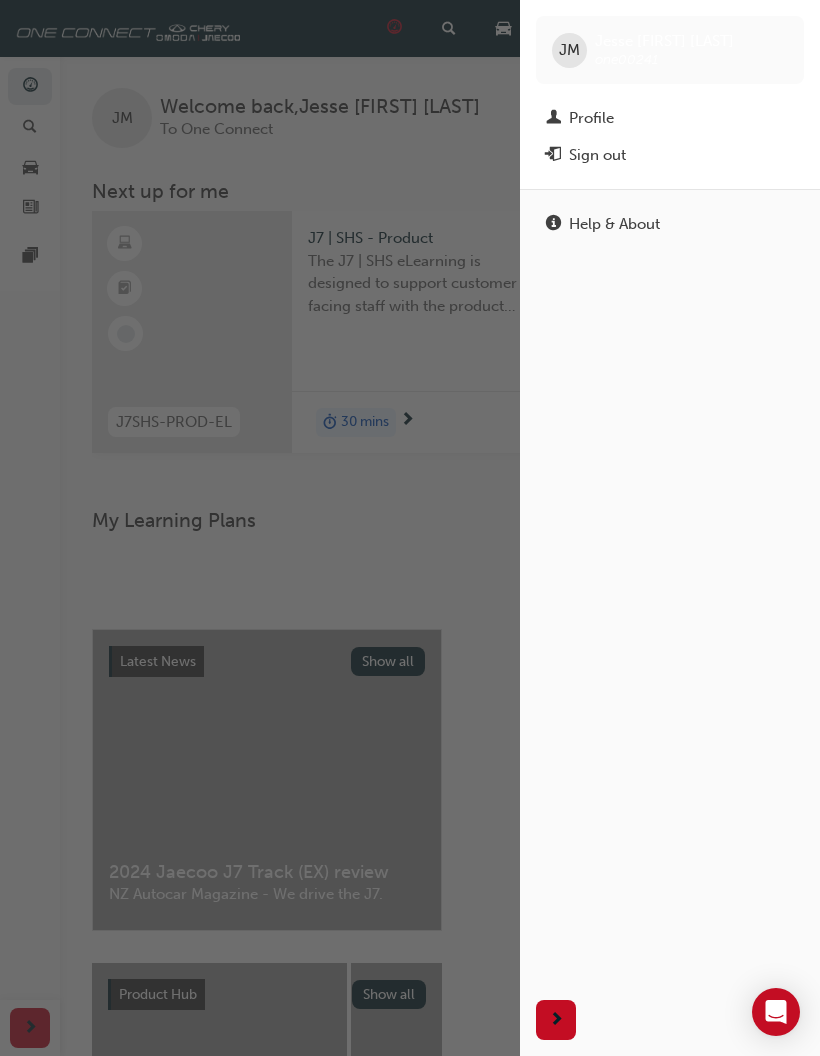 click on "Profile" at bounding box center (670, 118) 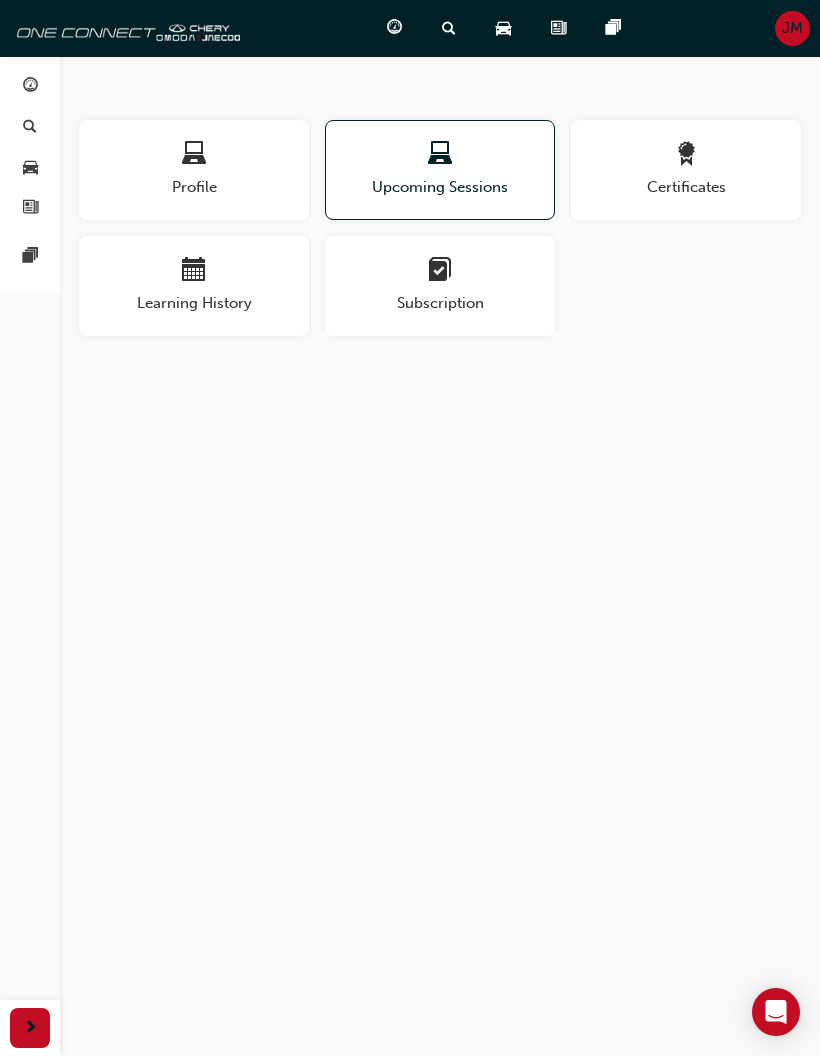 click at bounding box center (686, 157) 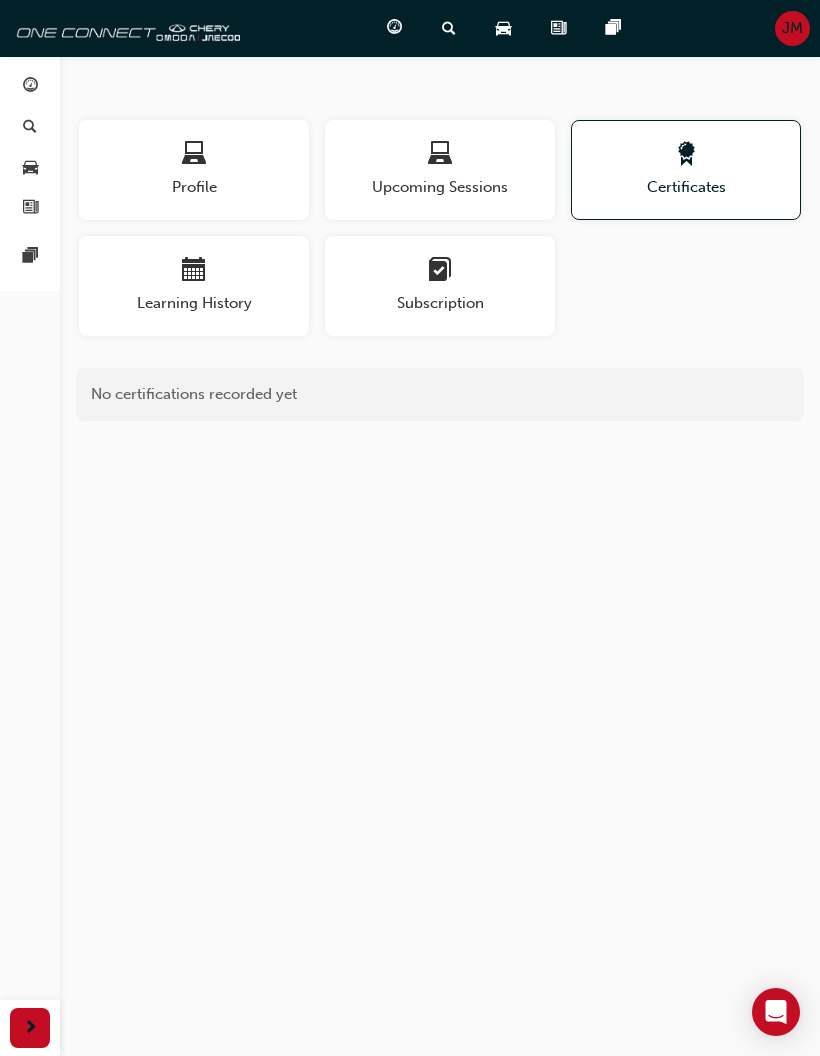 click on "JM" at bounding box center [792, 28] 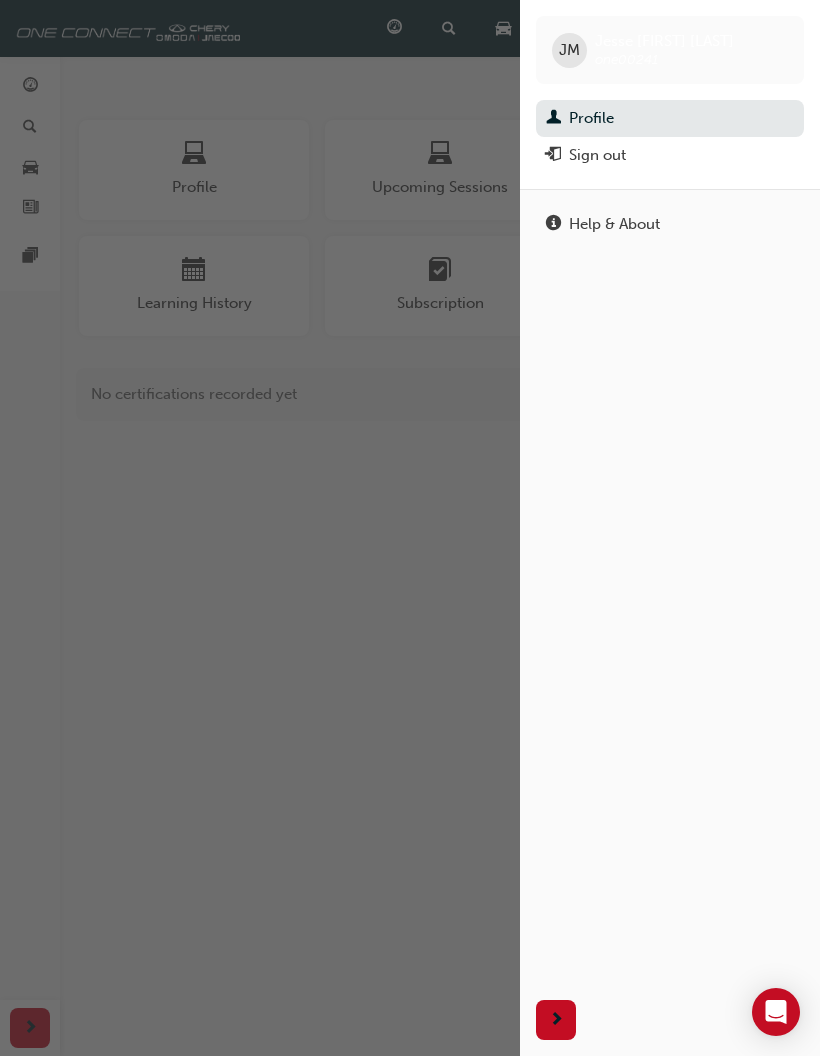click on "JM" at bounding box center (569, 50) 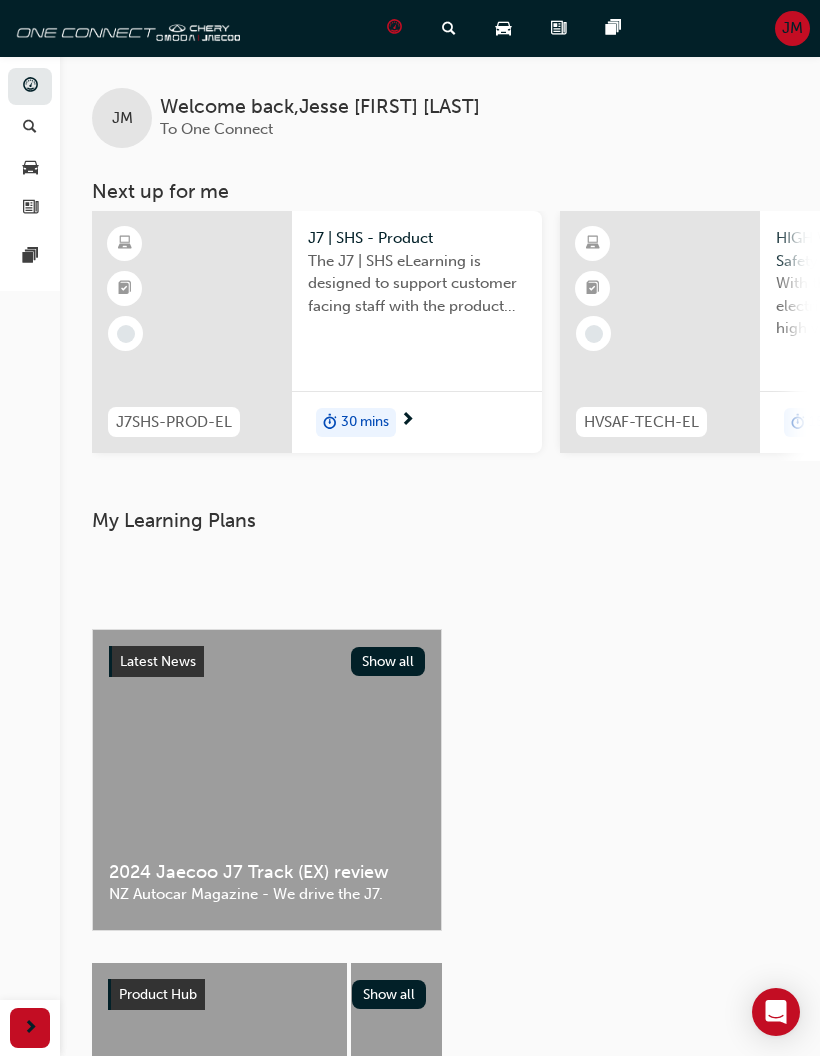 click on "JM" at bounding box center (792, 28) 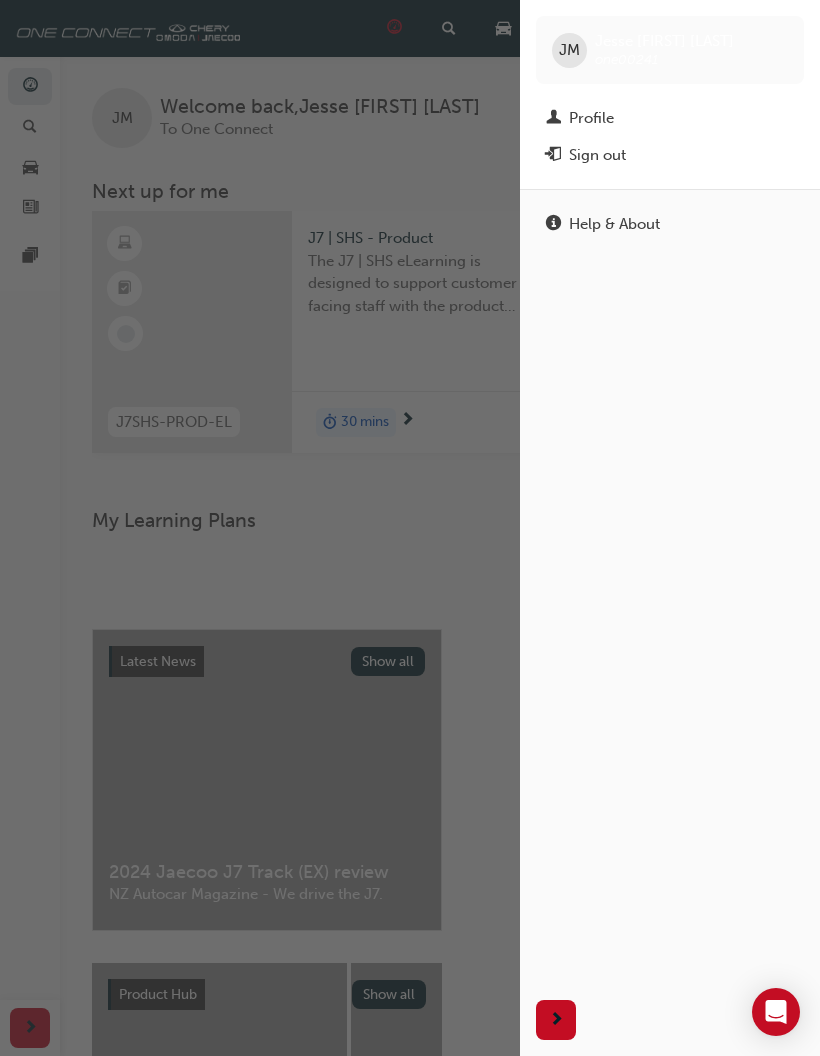 click on "Profile" at bounding box center [670, 118] 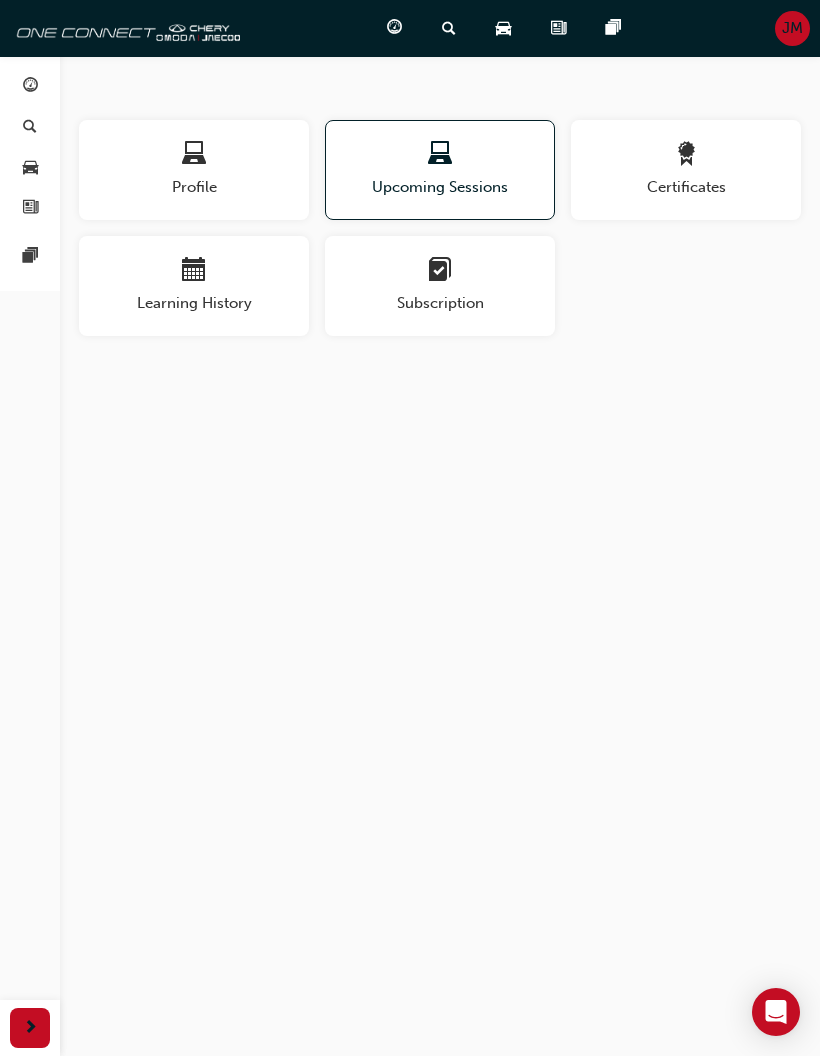 click on "Profile" at bounding box center (194, 187) 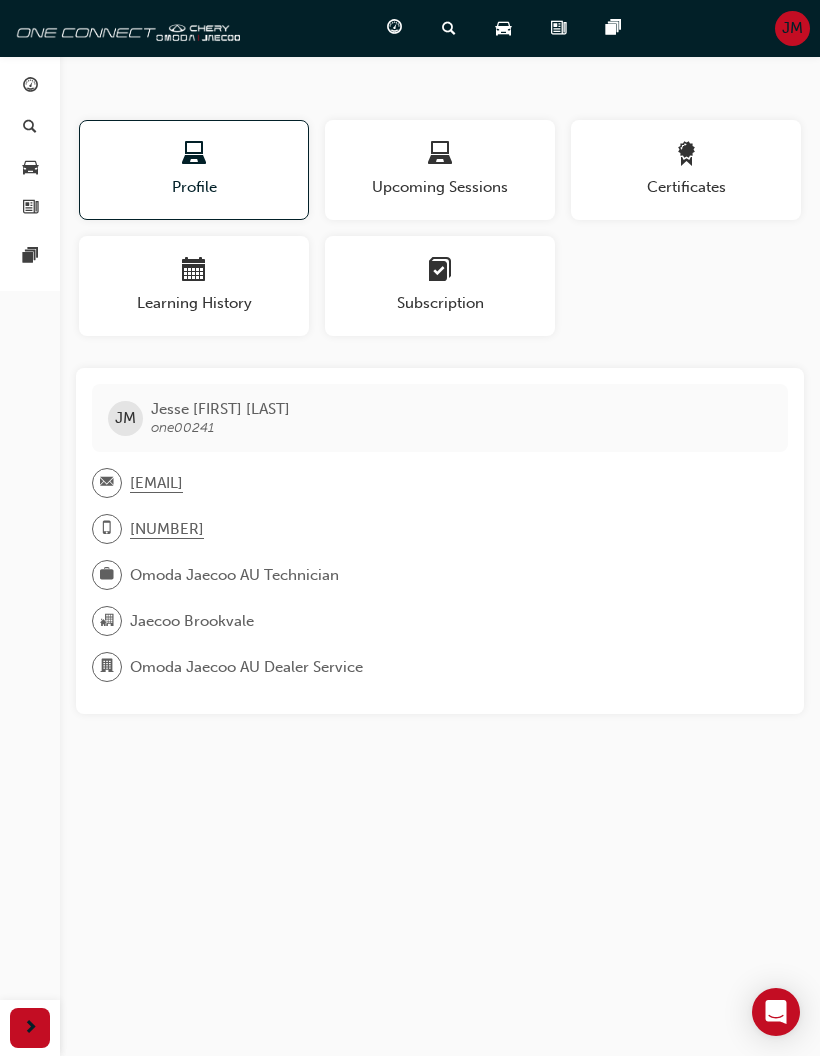 click on "Jesse   Mayola Carino" at bounding box center (220, 409) 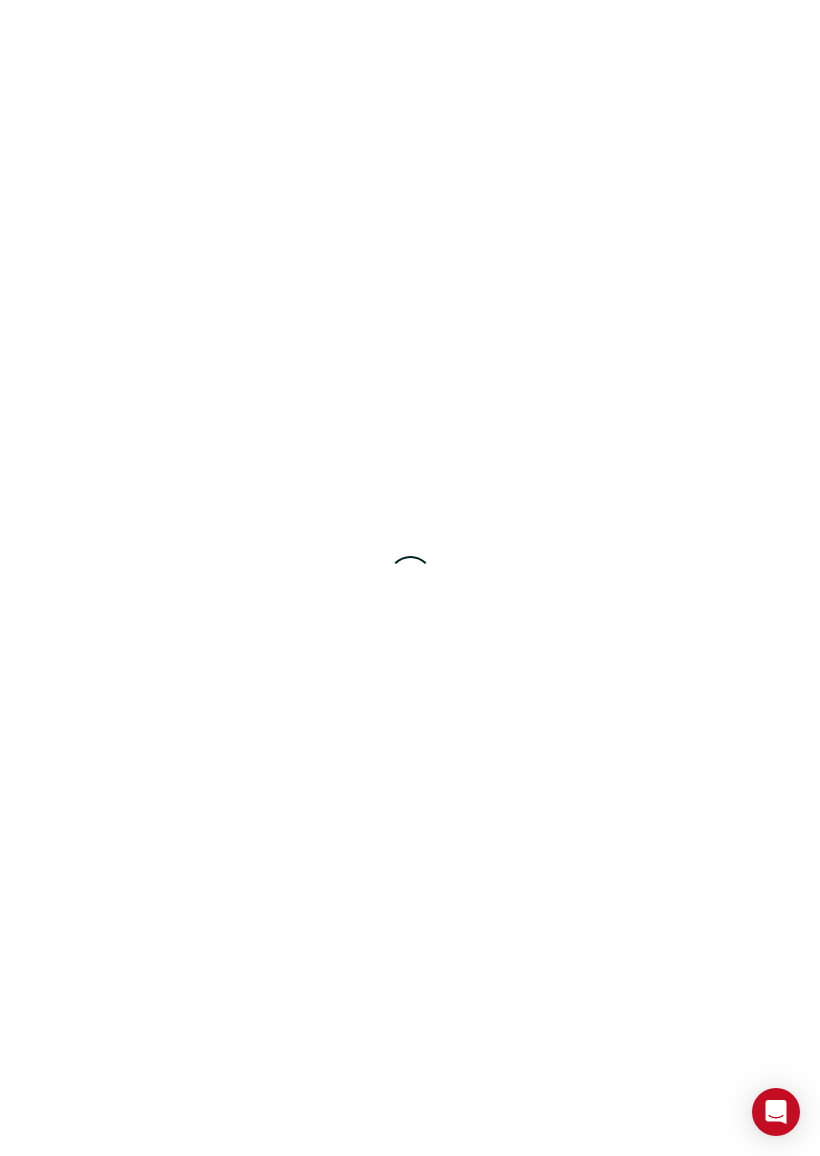 scroll, scrollTop: 0, scrollLeft: 0, axis: both 